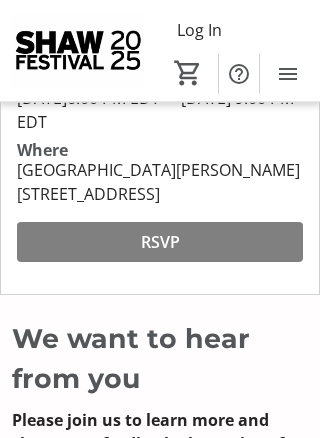 scroll, scrollTop: 338, scrollLeft: 0, axis: vertical 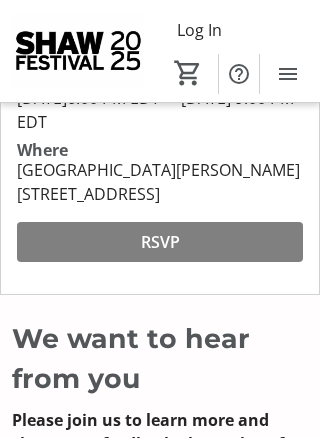 click at bounding box center (160, 242) 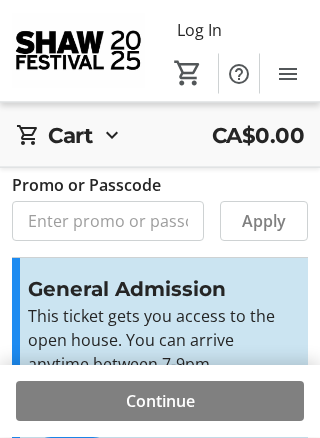 scroll, scrollTop: 10, scrollLeft: 0, axis: vertical 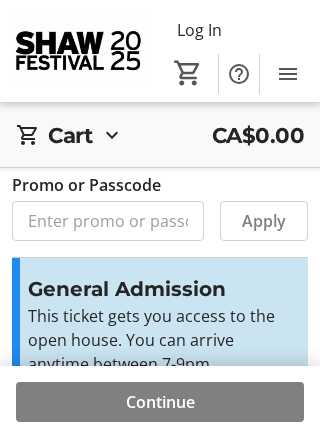 click on "Apply" 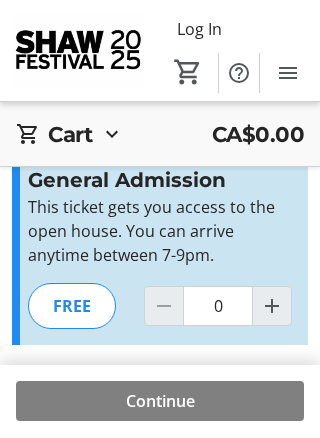 scroll, scrollTop: 119, scrollLeft: 0, axis: vertical 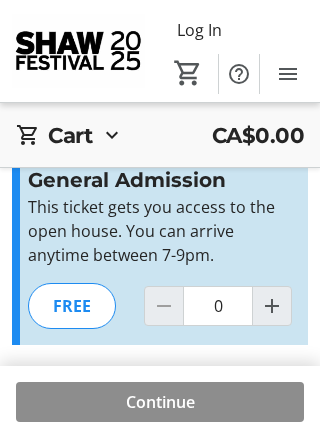 click on "Continue" 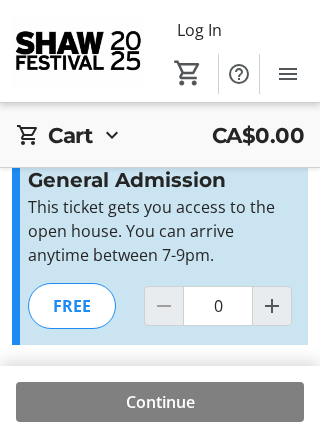 click 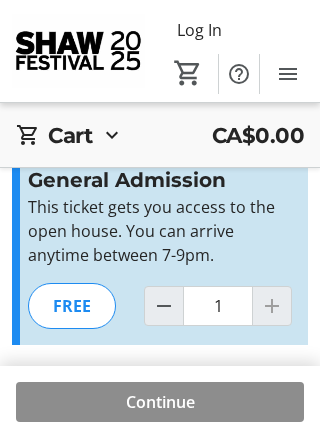 click on "Continue" 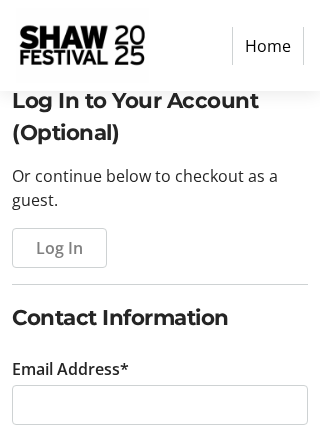 scroll, scrollTop: 200, scrollLeft: 0, axis: vertical 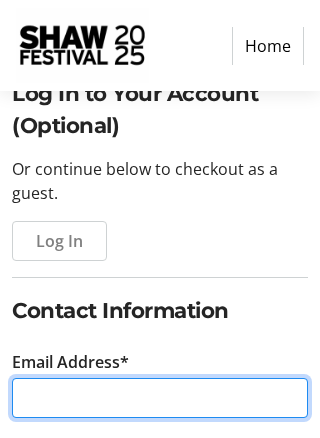 click on "Email Address*" at bounding box center (160, 399) 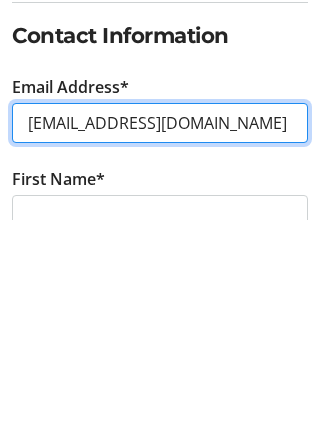 type on "[EMAIL_ADDRESS][DOMAIN_NAME]" 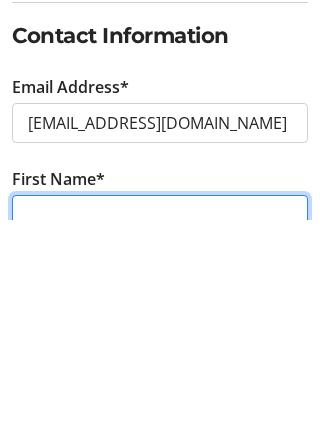 click on "First Name*" at bounding box center [160, 433] 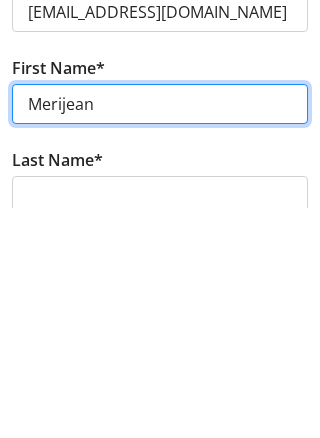 type on "Merijean" 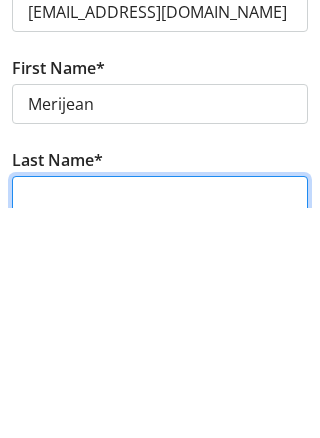 click on "Last Name*" at bounding box center (160, 426) 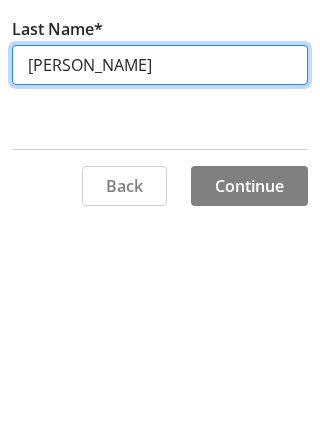 scroll, scrollTop: 502, scrollLeft: 0, axis: vertical 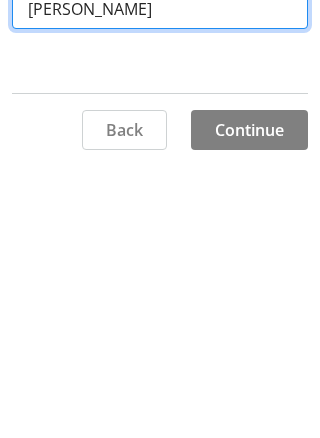 type on "[PERSON_NAME]" 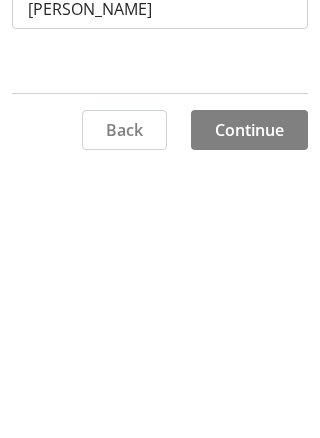 click 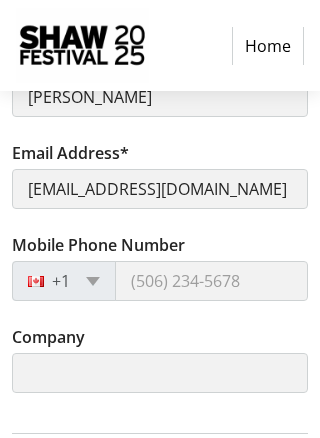 scroll, scrollTop: 671, scrollLeft: 0, axis: vertical 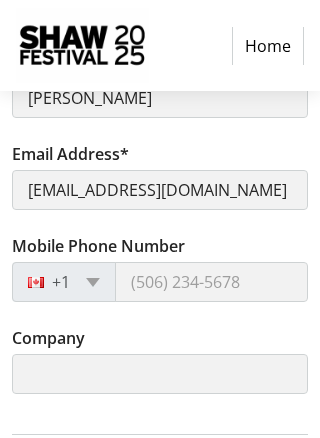 click on "+1" 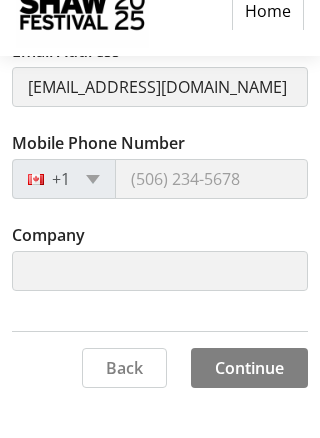 scroll, scrollTop: 740, scrollLeft: 0, axis: vertical 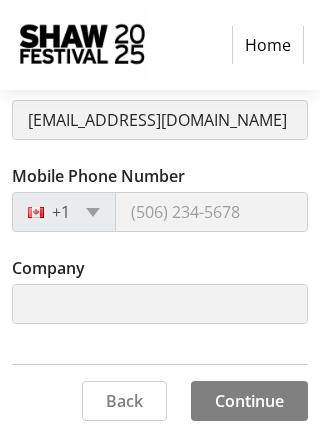 click on "+1" 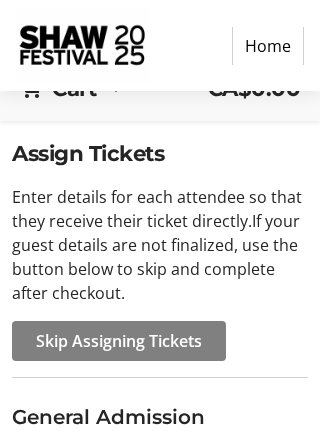 scroll, scrollTop: 135, scrollLeft: 0, axis: vertical 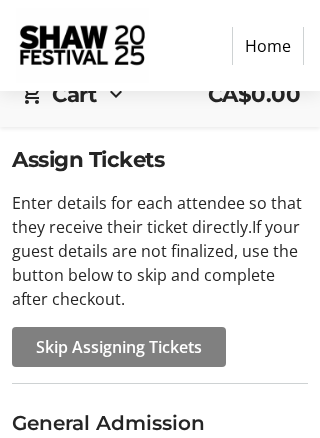 click on "Skip Assigning Tickets" 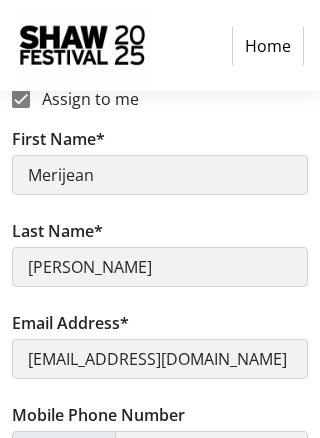 scroll, scrollTop: 511, scrollLeft: 0, axis: vertical 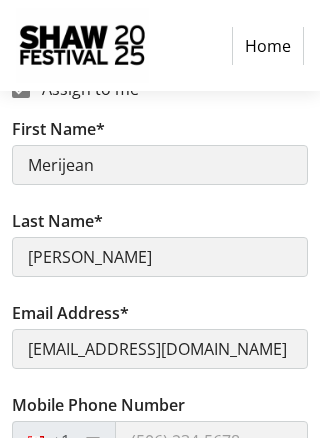 click on "+1" 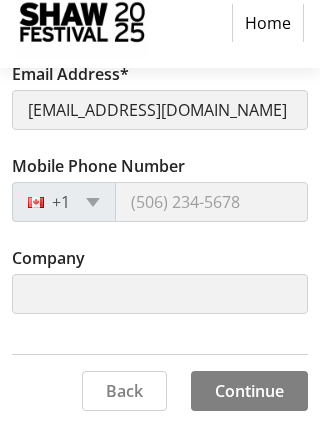 scroll, scrollTop: 740, scrollLeft: 0, axis: vertical 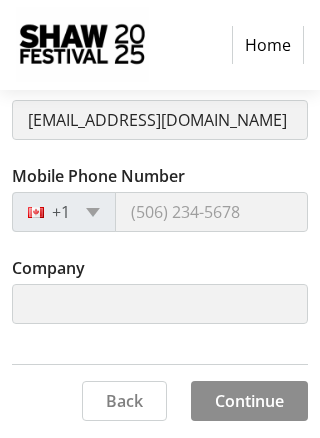 click on "Continue" 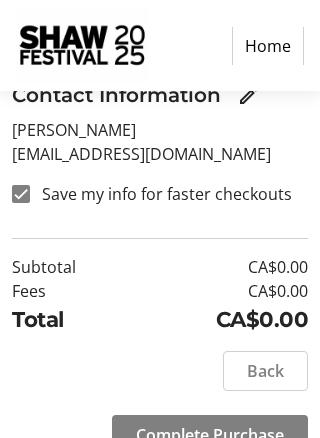 scroll, scrollTop: 280, scrollLeft: 0, axis: vertical 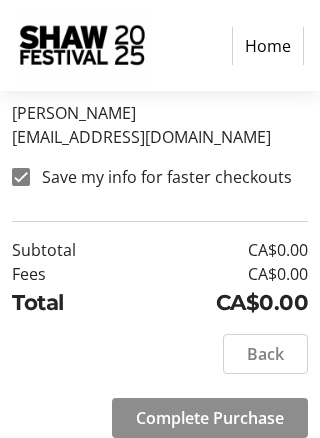 click on "Complete Purchase" 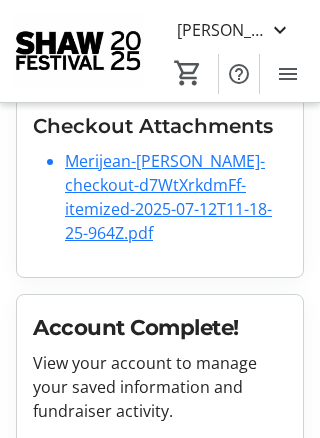 scroll, scrollTop: 882, scrollLeft: 0, axis: vertical 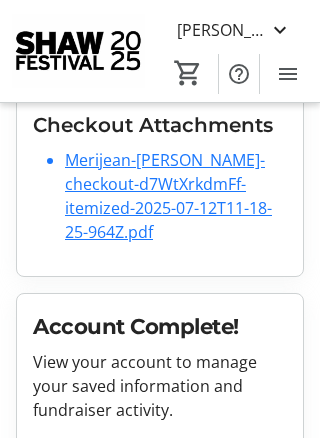click on "View My Account" 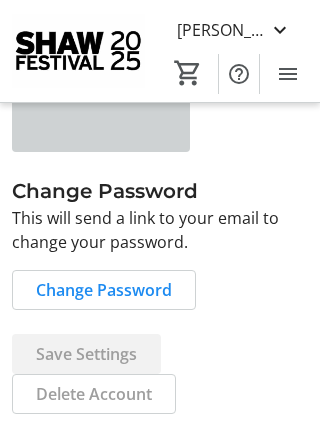 scroll, scrollTop: 27, scrollLeft: 0, axis: vertical 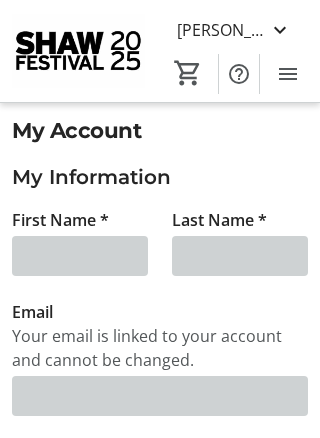 type on "Merijean" 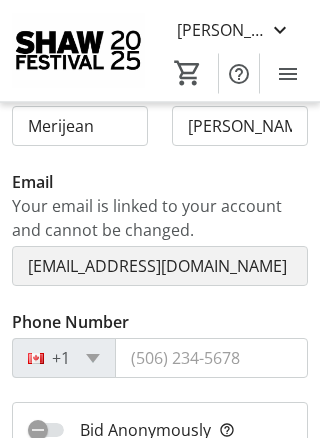 scroll, scrollTop: 158, scrollLeft: 0, axis: vertical 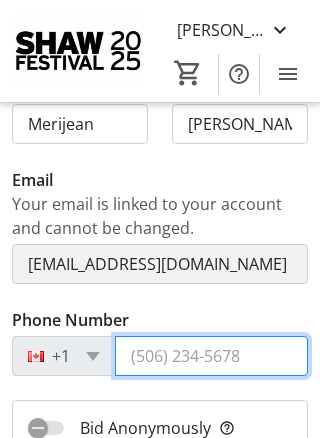 click on "Phone Number" at bounding box center (211, 356) 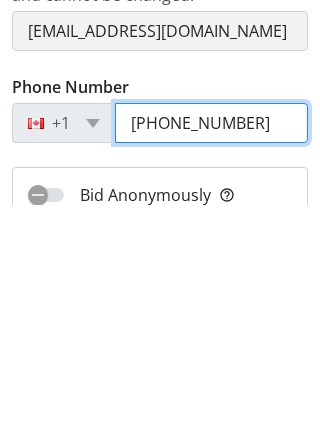 type on "[PHONE_NUMBER]" 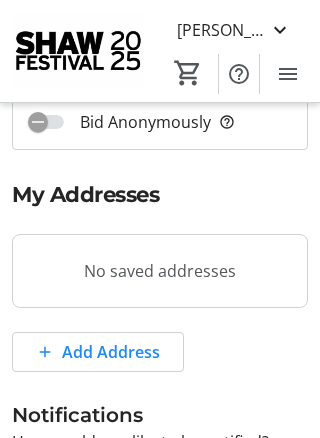 scroll, scrollTop: 471, scrollLeft: 0, axis: vertical 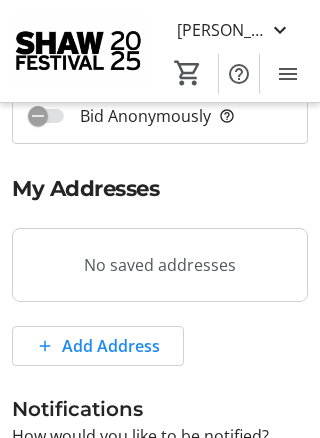 click on "Add Address" 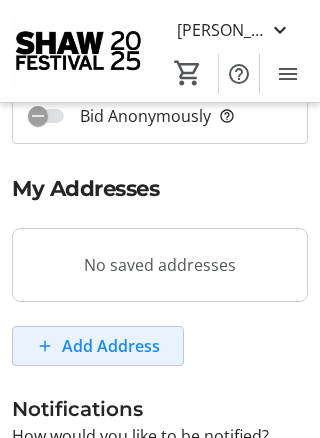 scroll, scrollTop: 0, scrollLeft: 0, axis: both 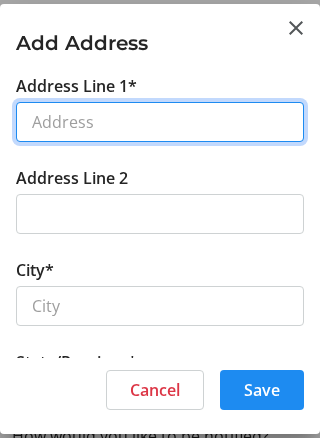 click on "Address Line 1*" at bounding box center (160, 122) 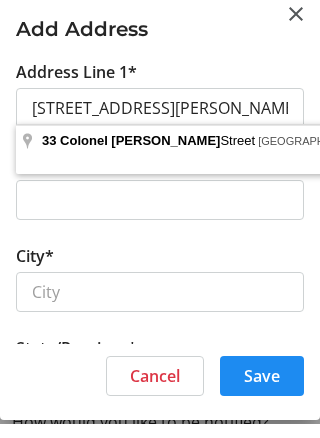 type on "[STREET_ADDRESS][PERSON_NAME]" 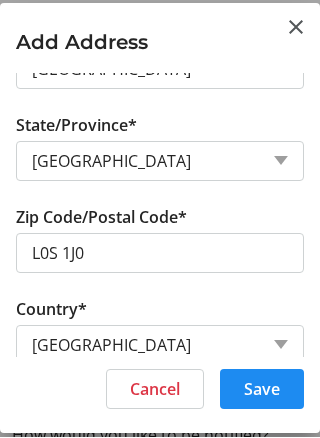 scroll, scrollTop: 235, scrollLeft: 0, axis: vertical 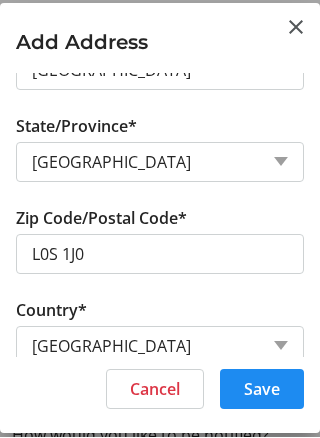 click on "Save" at bounding box center (262, 390) 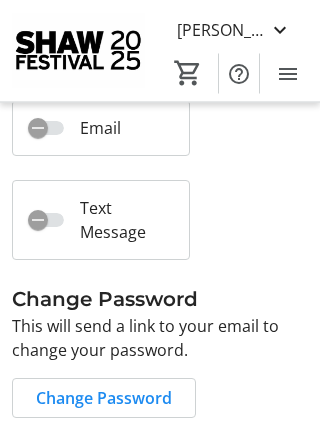 scroll, scrollTop: 852, scrollLeft: 0, axis: vertical 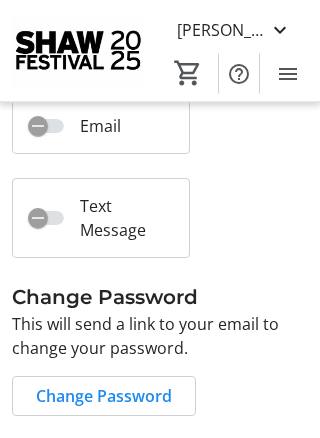 click on "Email" at bounding box center (92, 127) 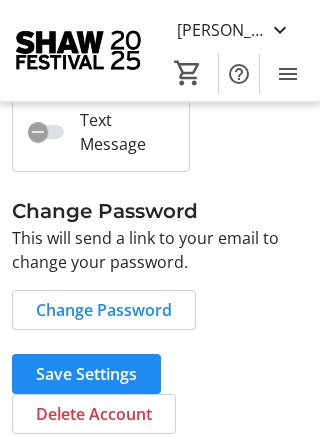 scroll, scrollTop: 939, scrollLeft: 0, axis: vertical 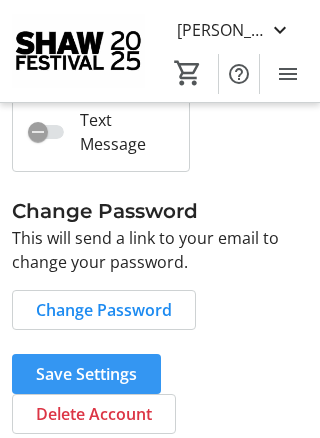 click on "Save Settings" 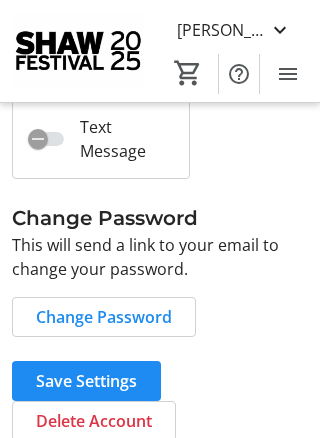 scroll, scrollTop: 931, scrollLeft: 0, axis: vertical 